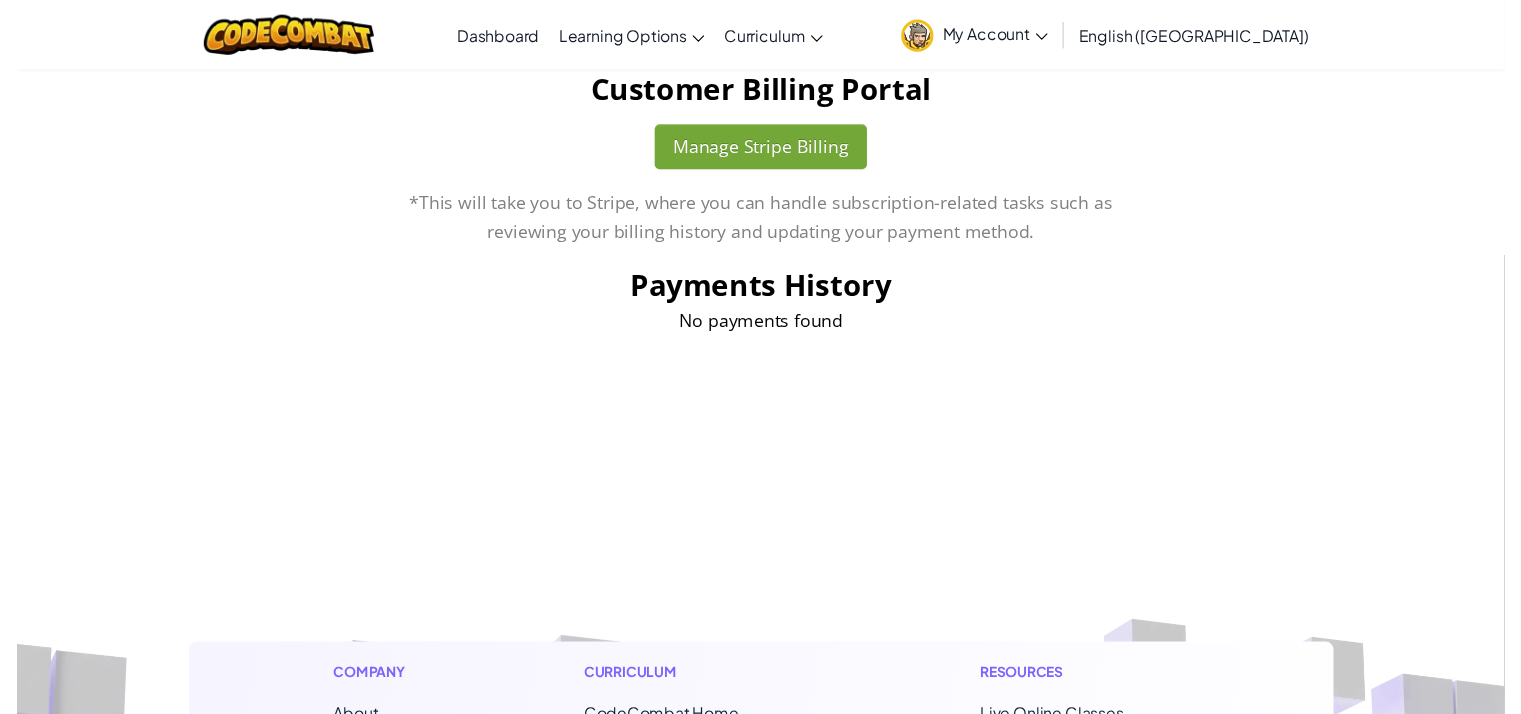 scroll, scrollTop: 0, scrollLeft: 0, axis: both 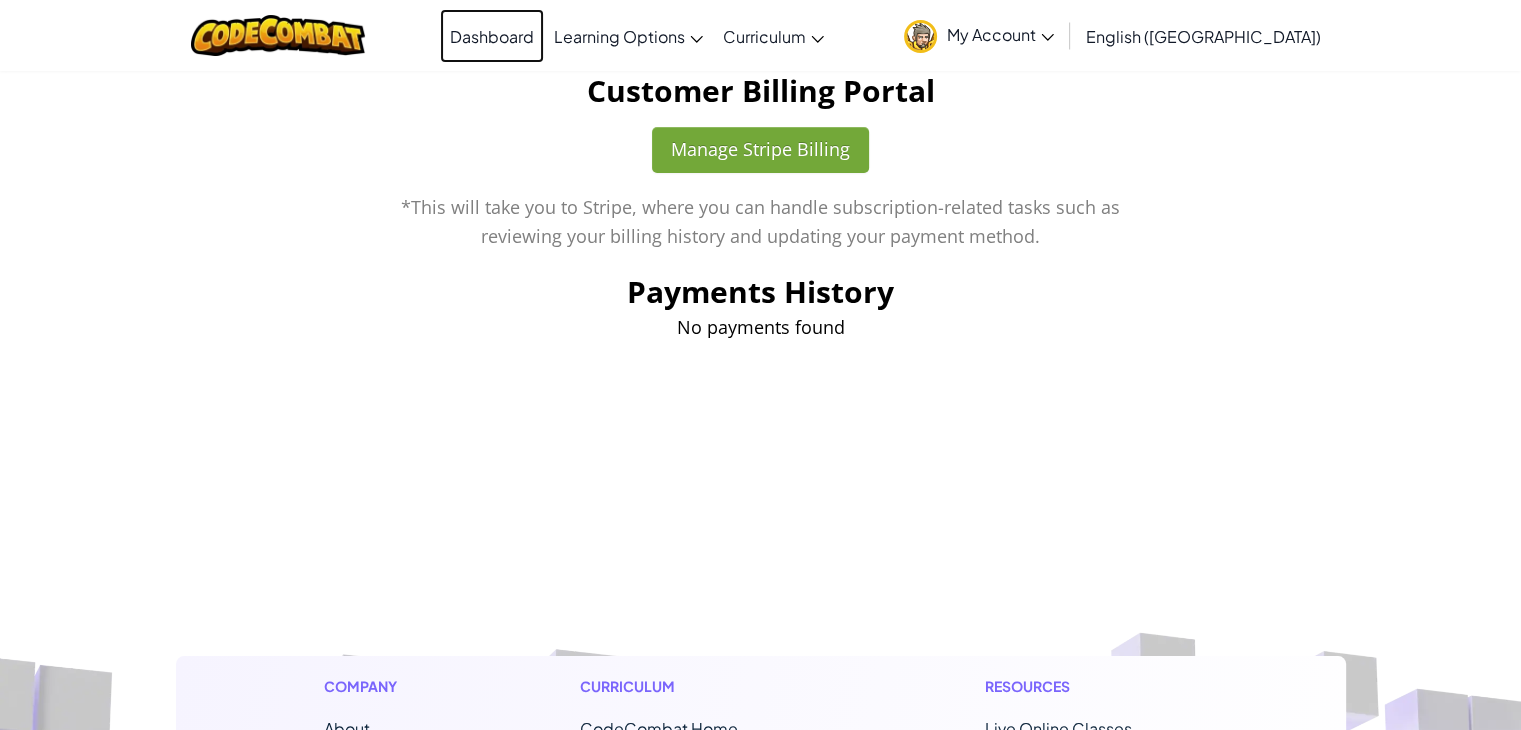 click on "Dashboard" at bounding box center (492, 36) 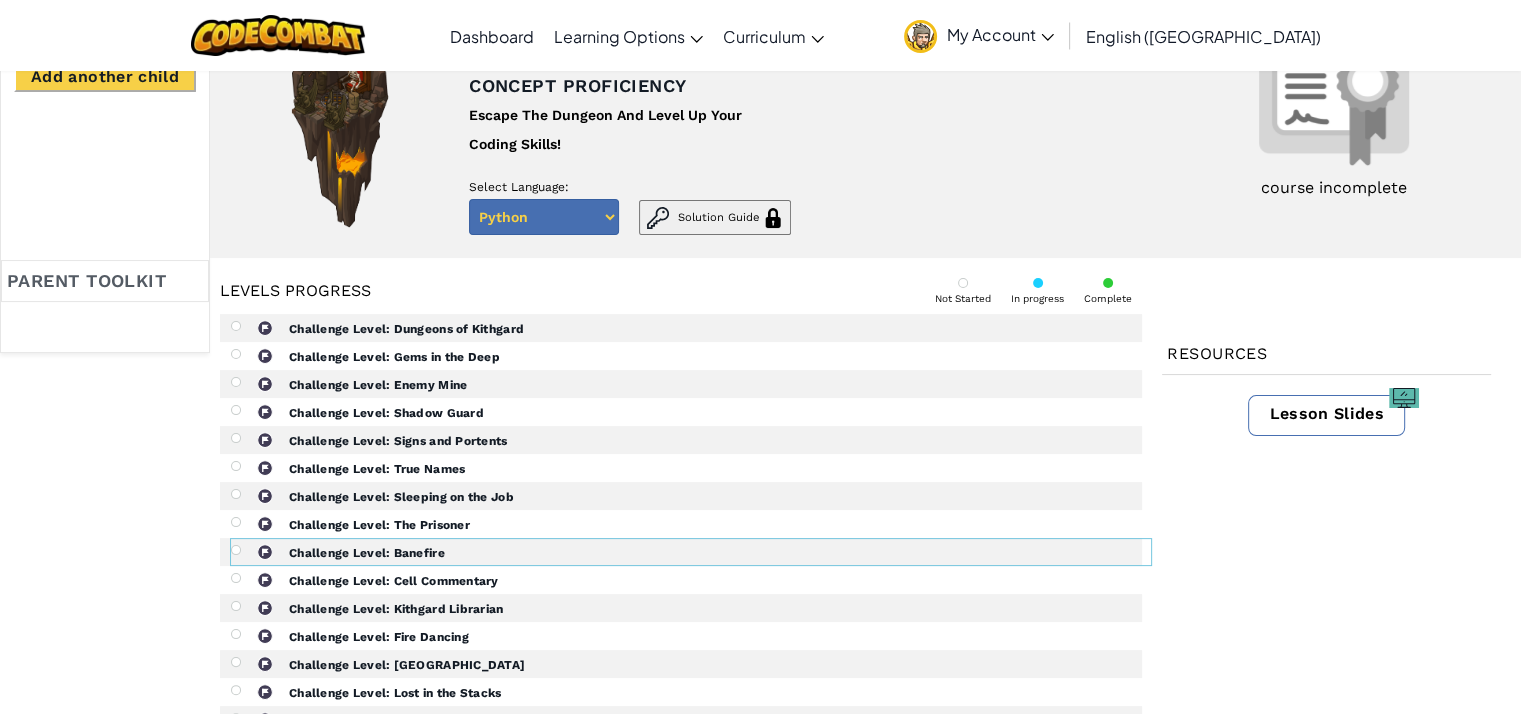 scroll, scrollTop: 0, scrollLeft: 0, axis: both 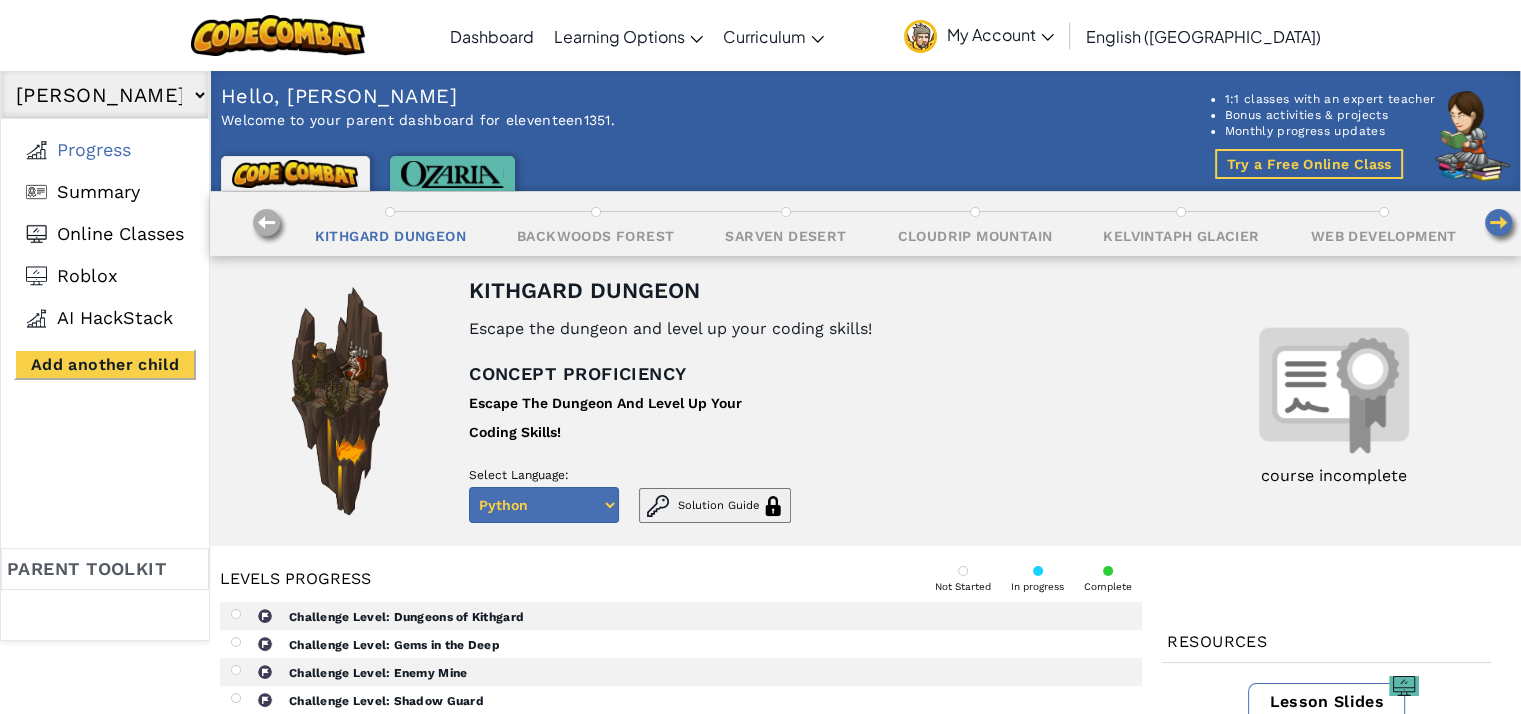click at bounding box center (1501, 226) 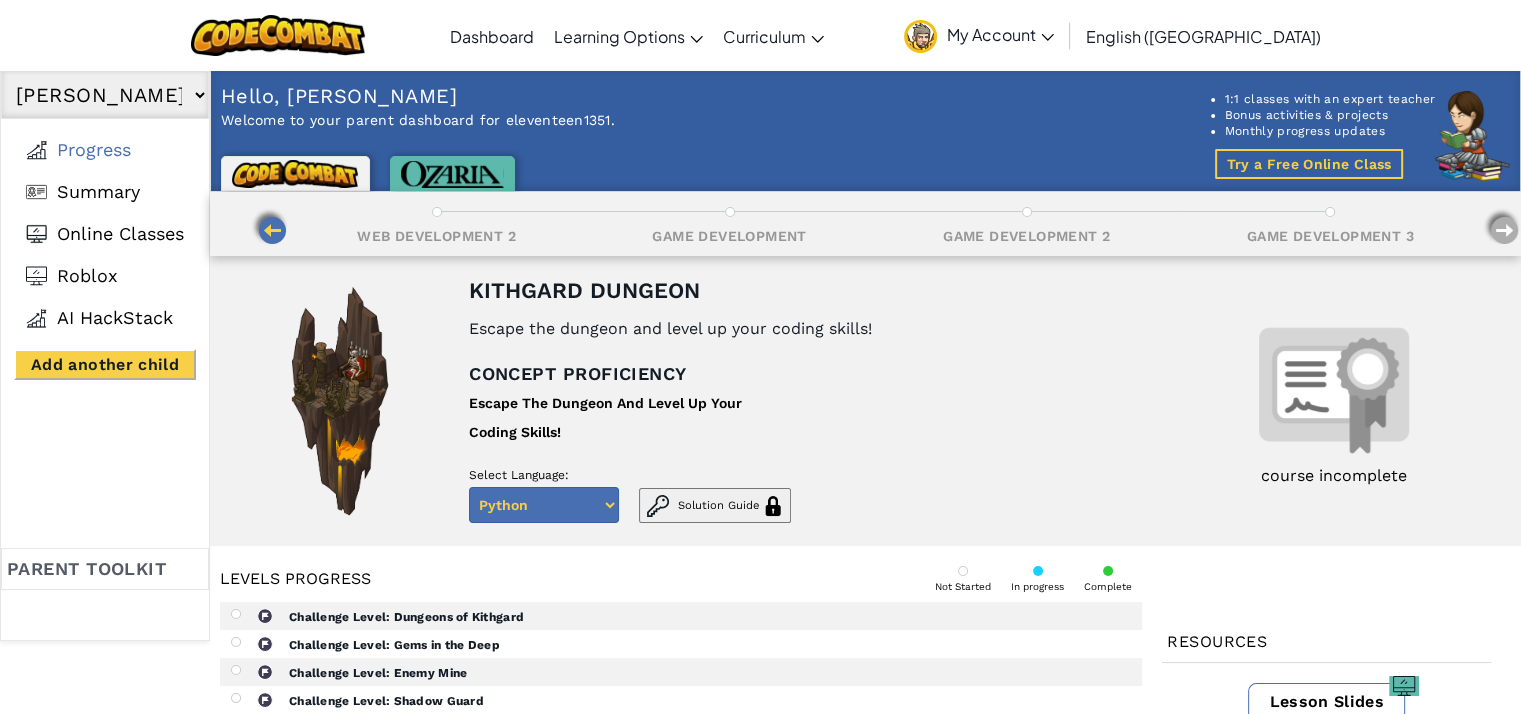 click at bounding box center (269, 226) 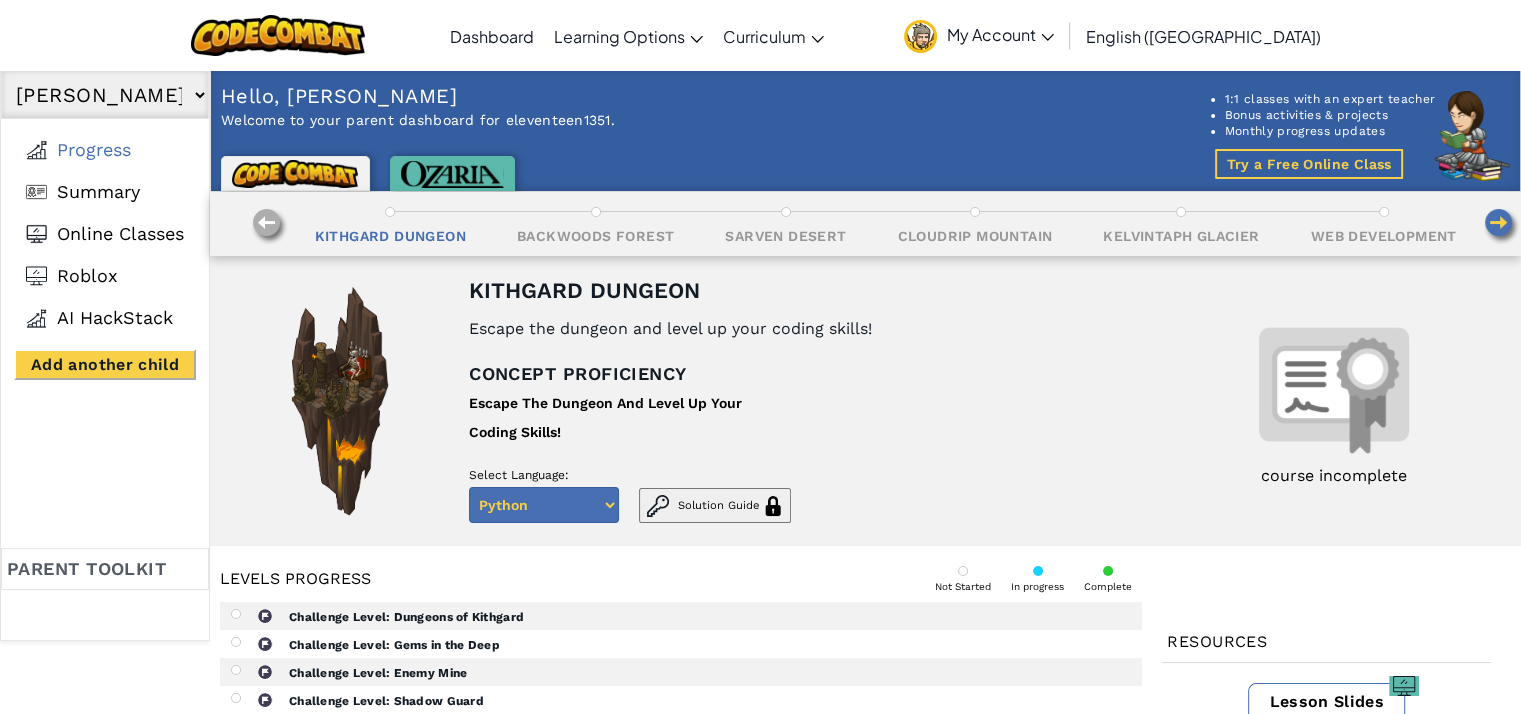 click at bounding box center [269, 226] 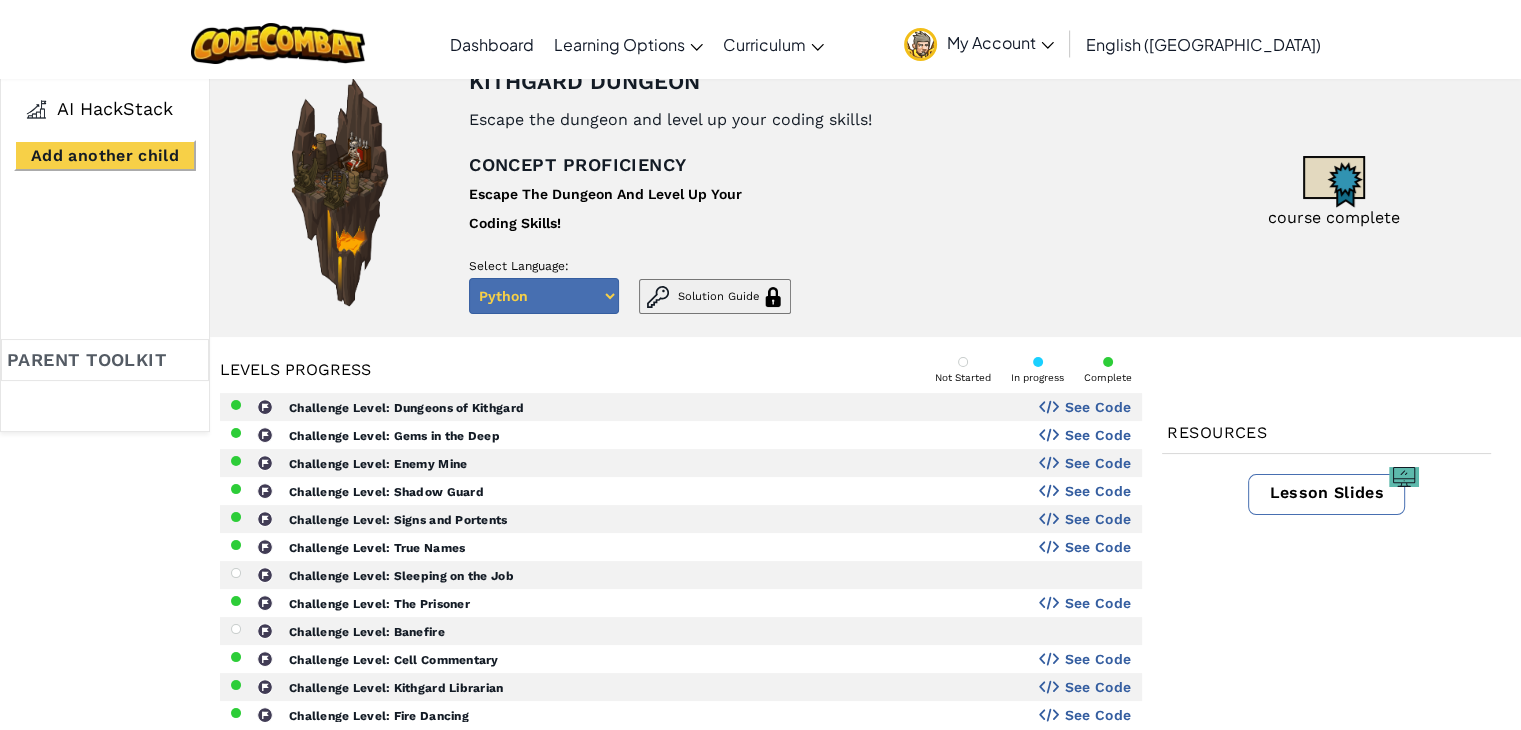 scroll, scrollTop: 0, scrollLeft: 0, axis: both 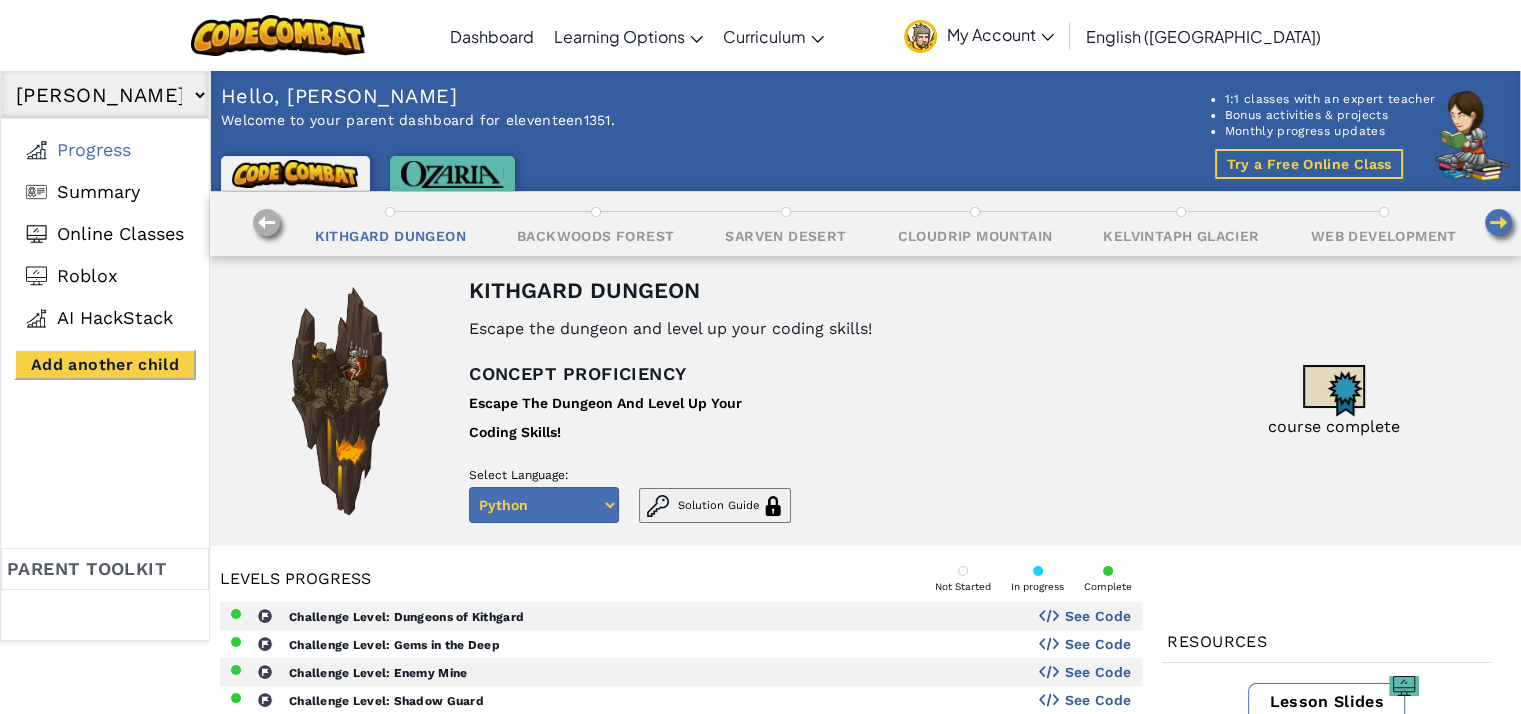 click on "My Account" at bounding box center [979, 35] 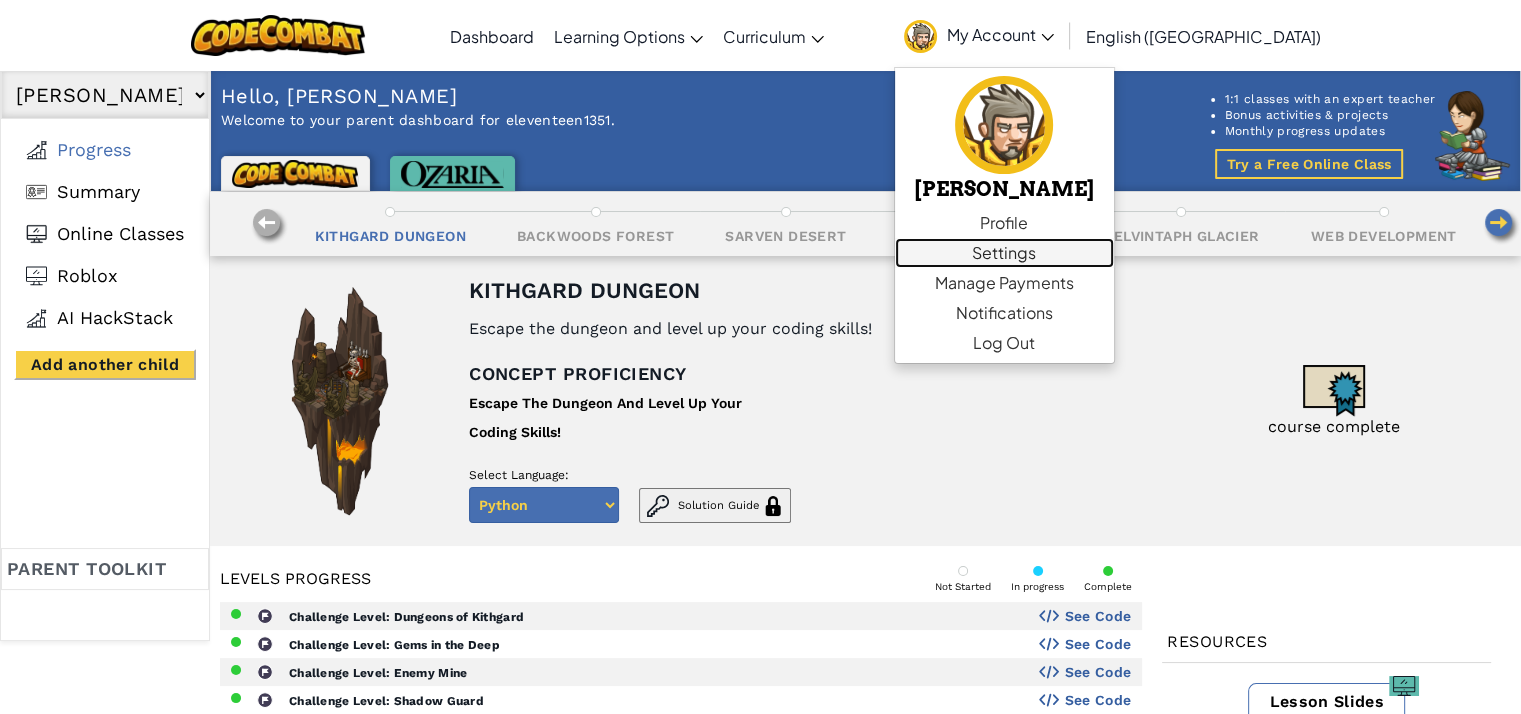 click on "Settings" at bounding box center [1004, 253] 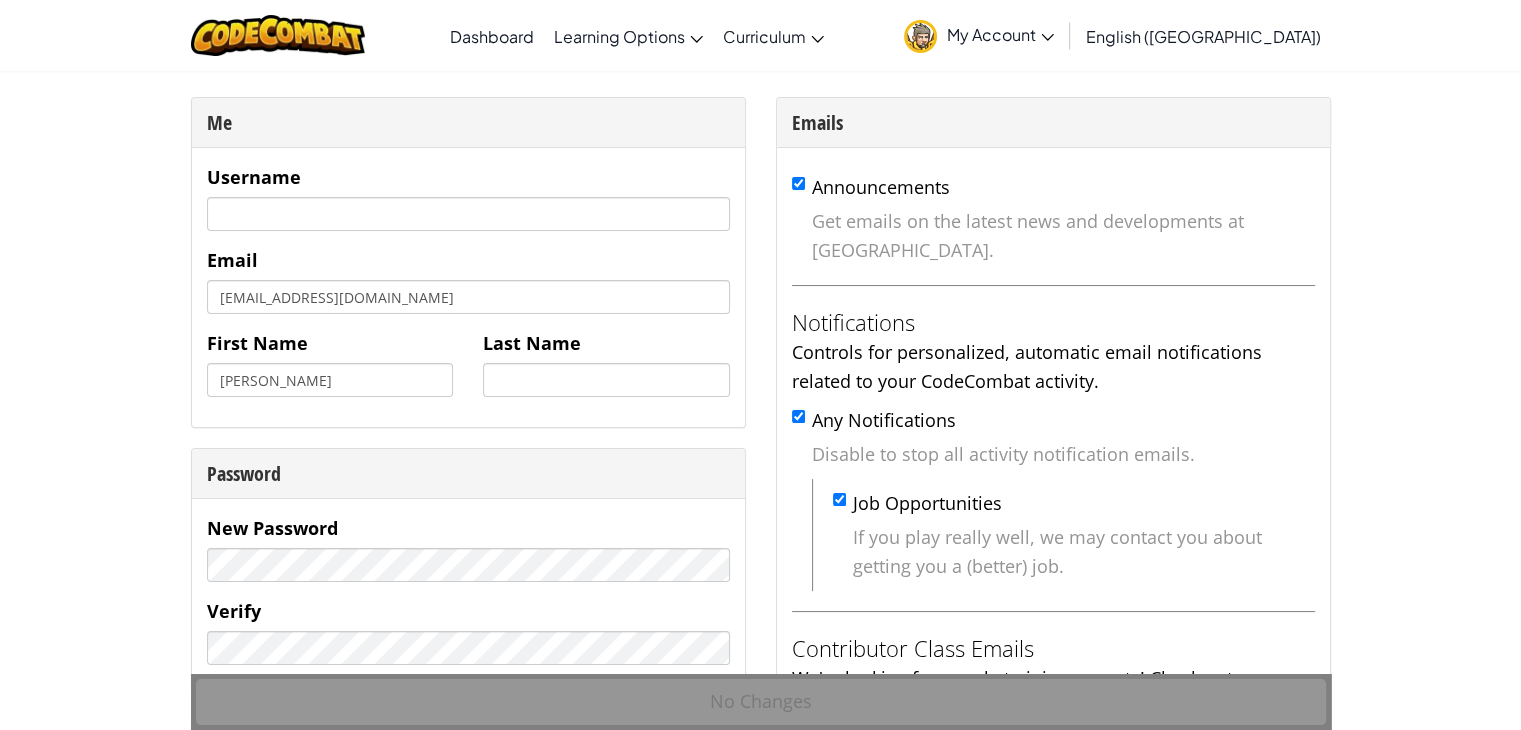 scroll, scrollTop: 0, scrollLeft: 0, axis: both 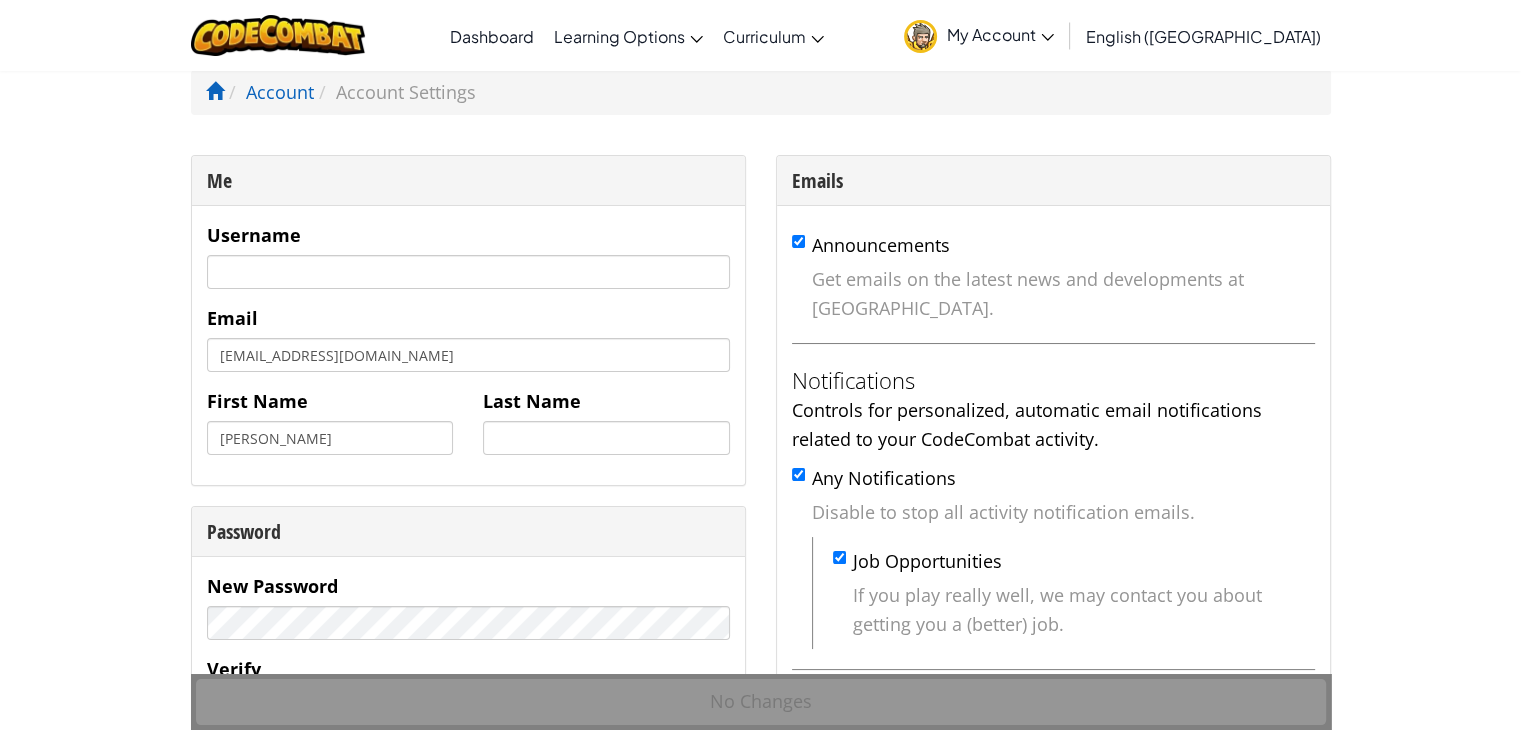 click on "My Account" at bounding box center (979, 35) 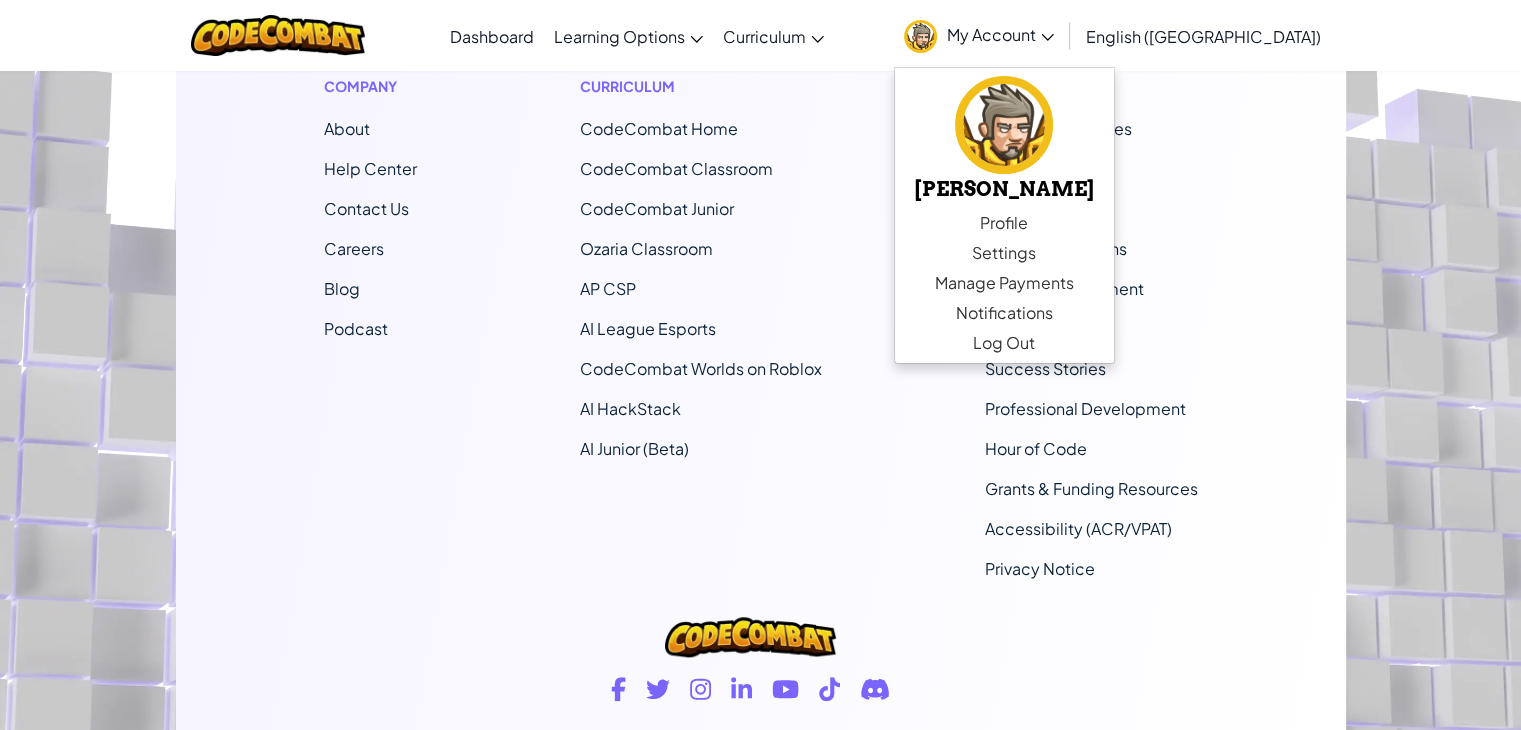 scroll, scrollTop: 1943, scrollLeft: 0, axis: vertical 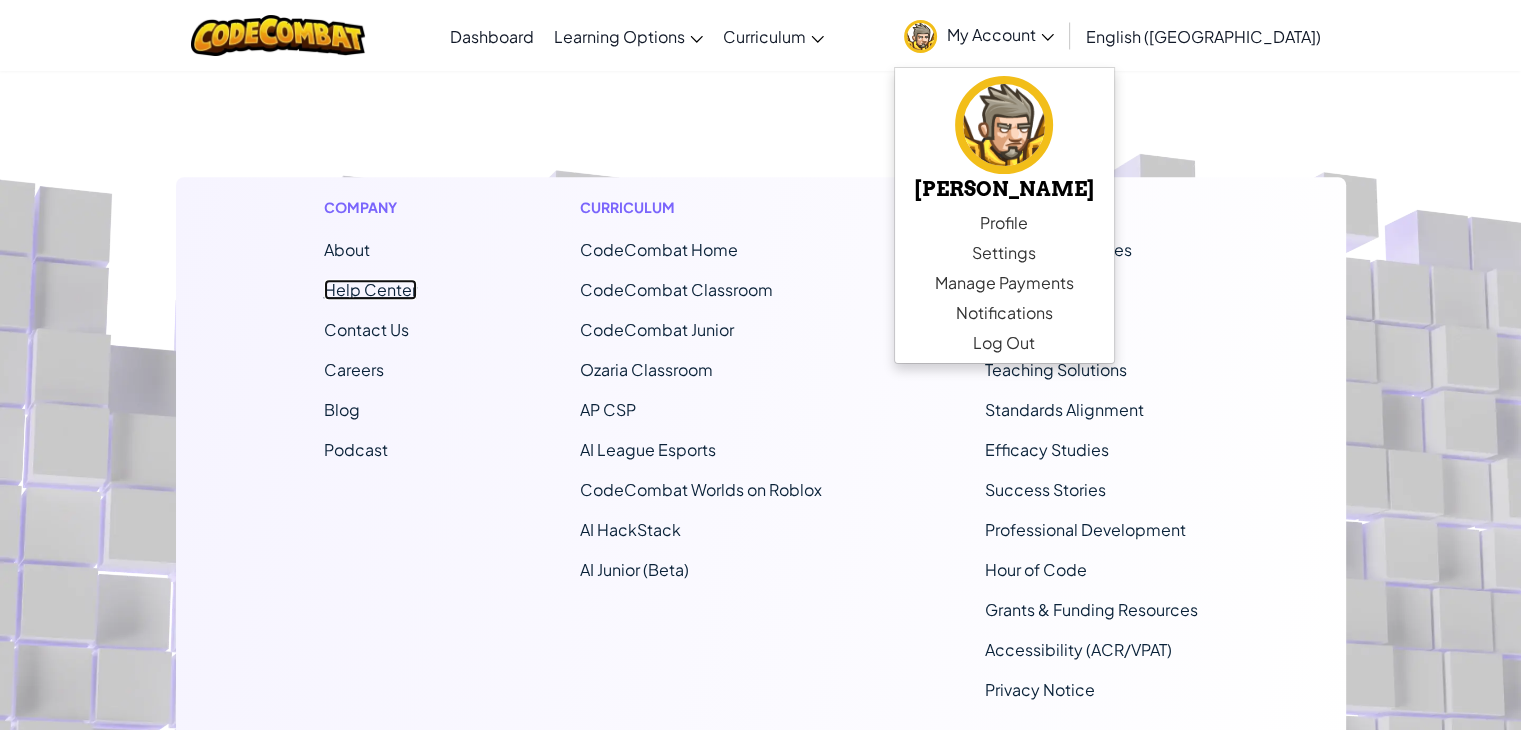 click on "Help Center" at bounding box center (370, 289) 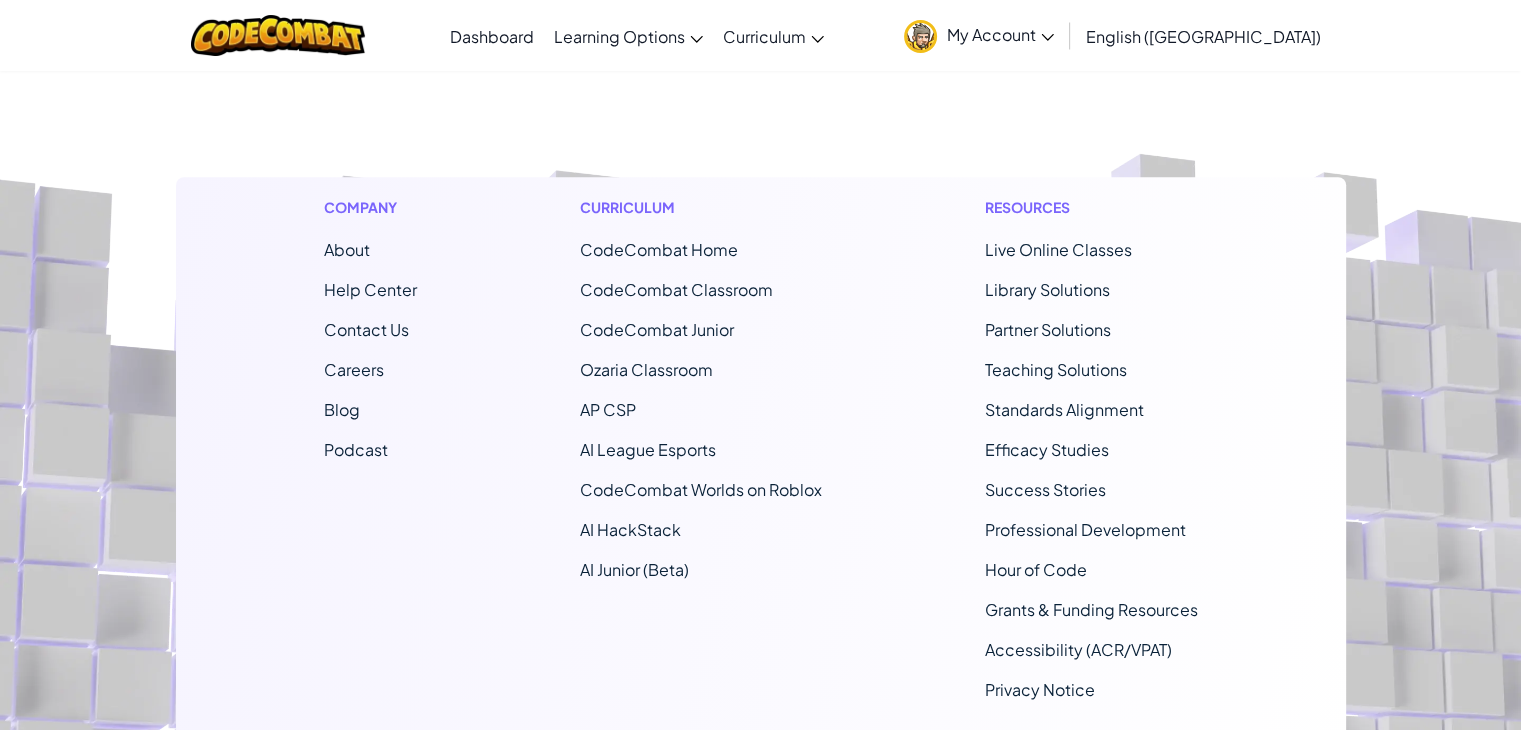 click on "My Account" at bounding box center (1000, 34) 